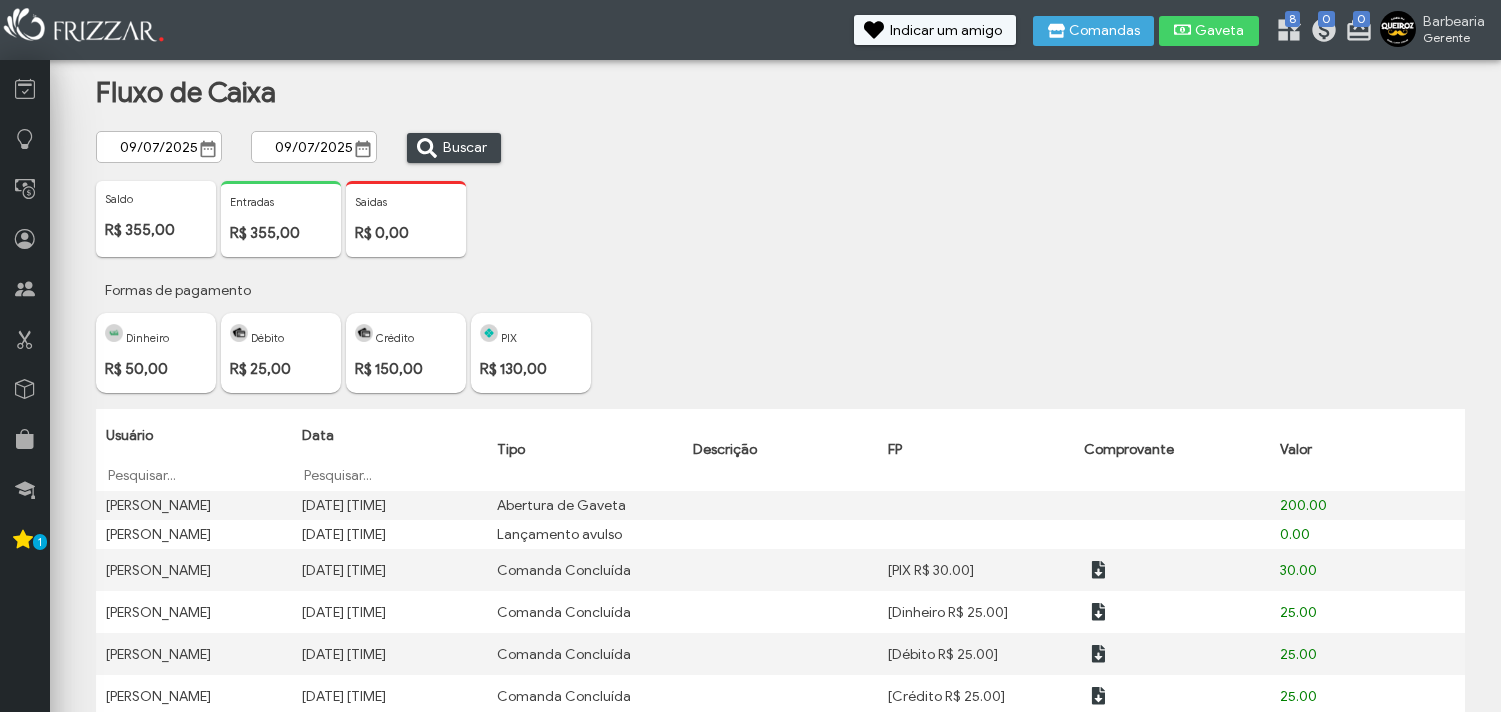 scroll, scrollTop: 0, scrollLeft: 0, axis: both 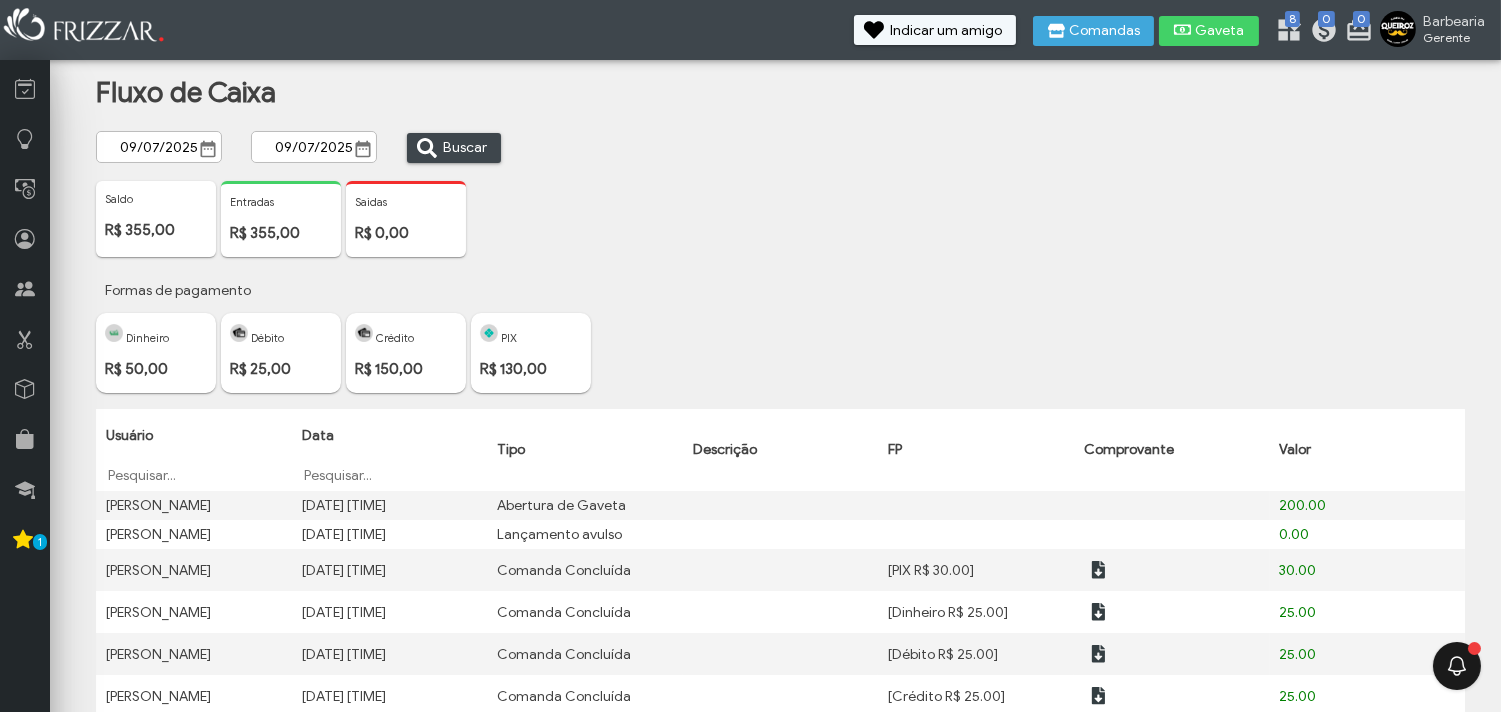 click at bounding box center [208, 149] 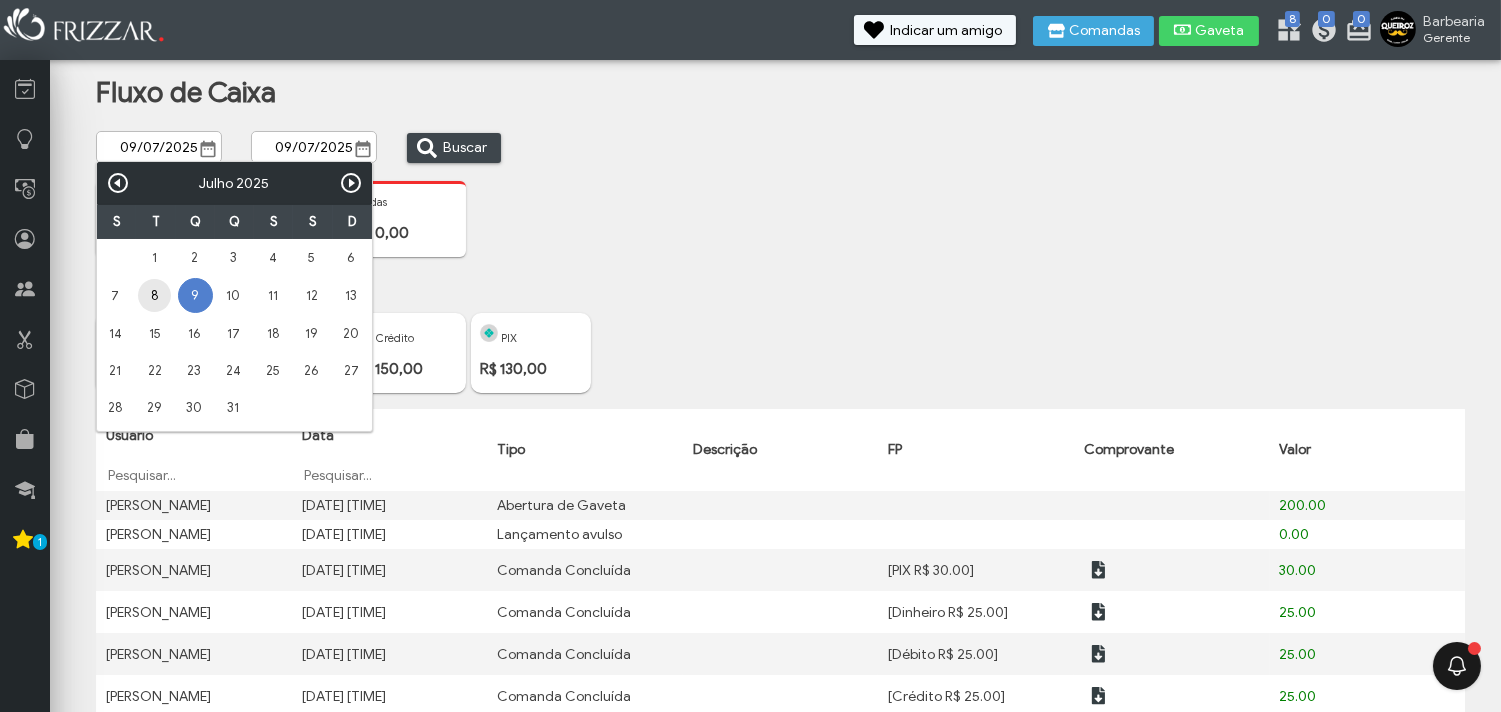 click on "8" at bounding box center [154, 295] 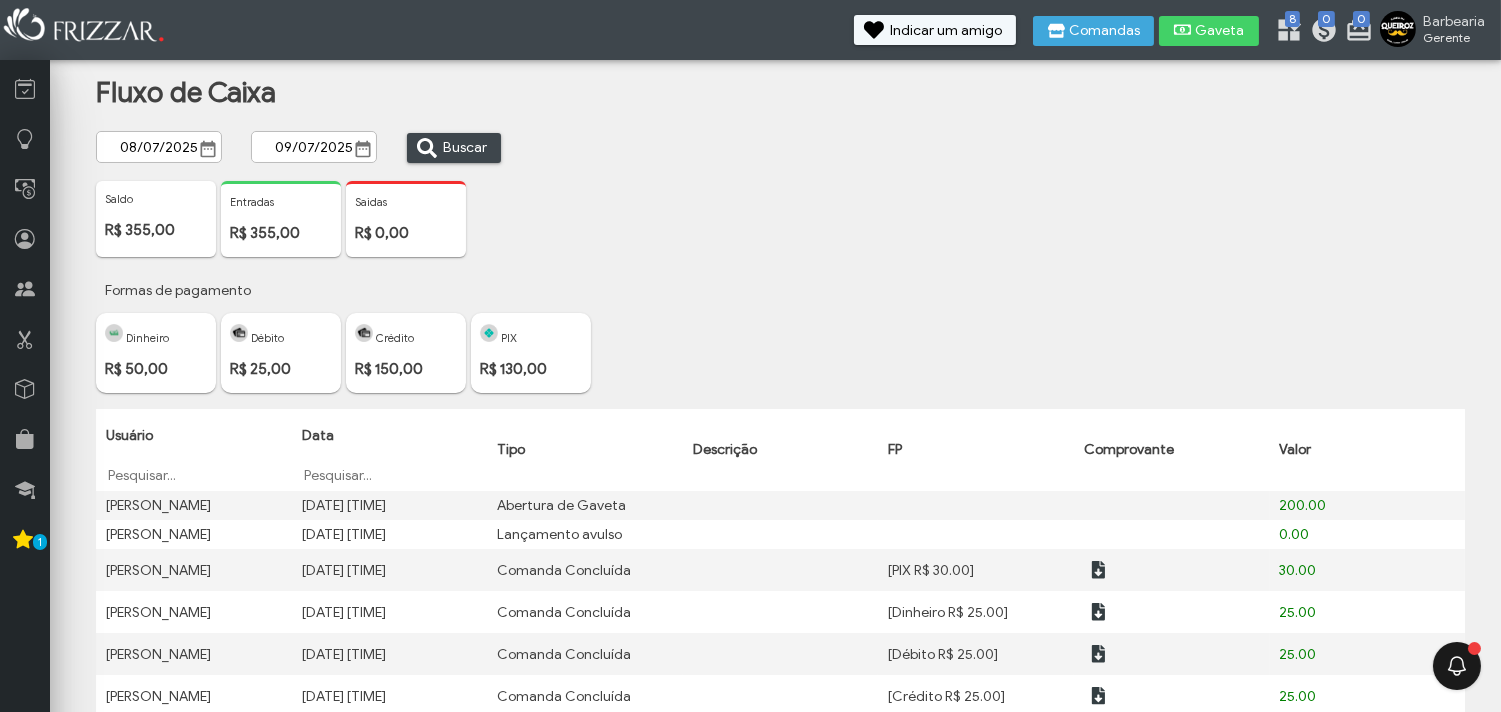 drag, startPoint x: 463, startPoint y: 122, endPoint x: 471, endPoint y: 144, distance: 23.409399 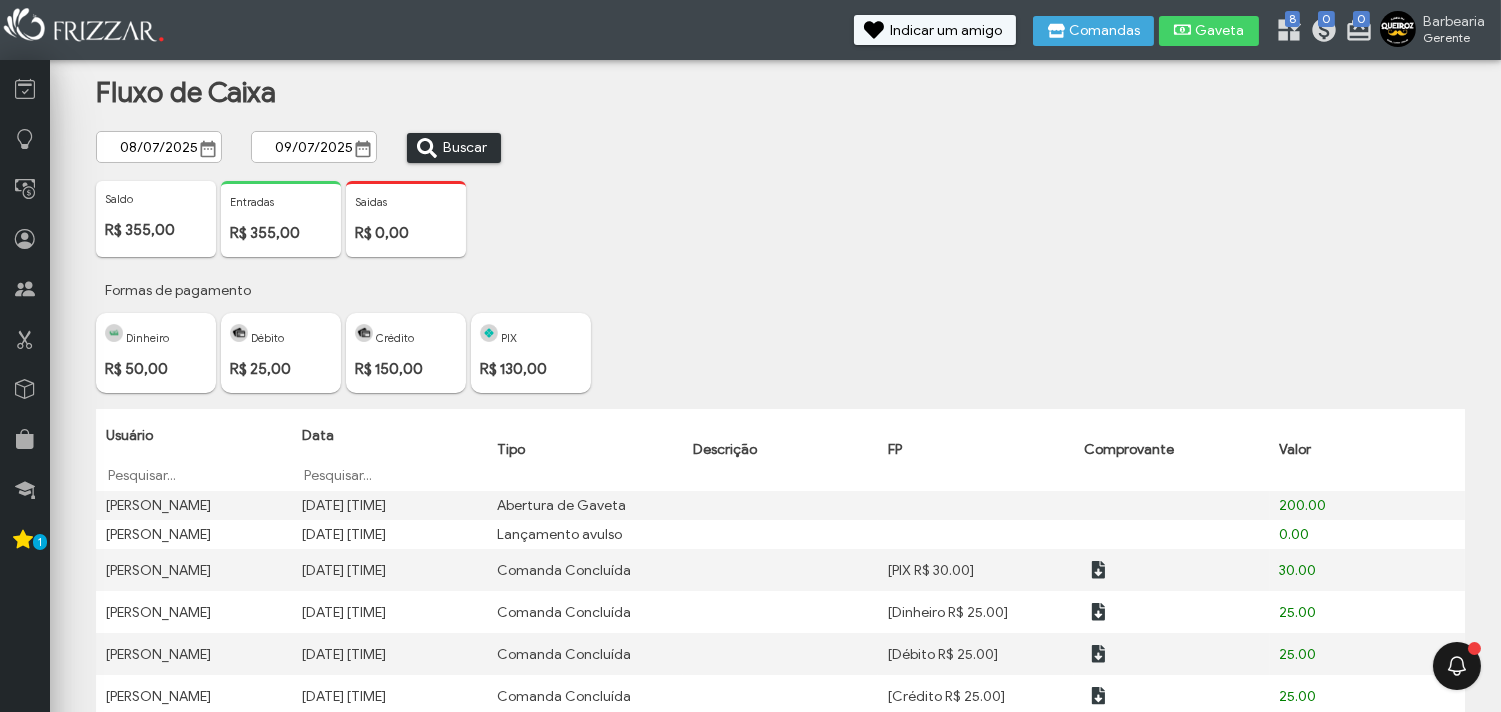 click on "Buscar" at bounding box center (465, 148) 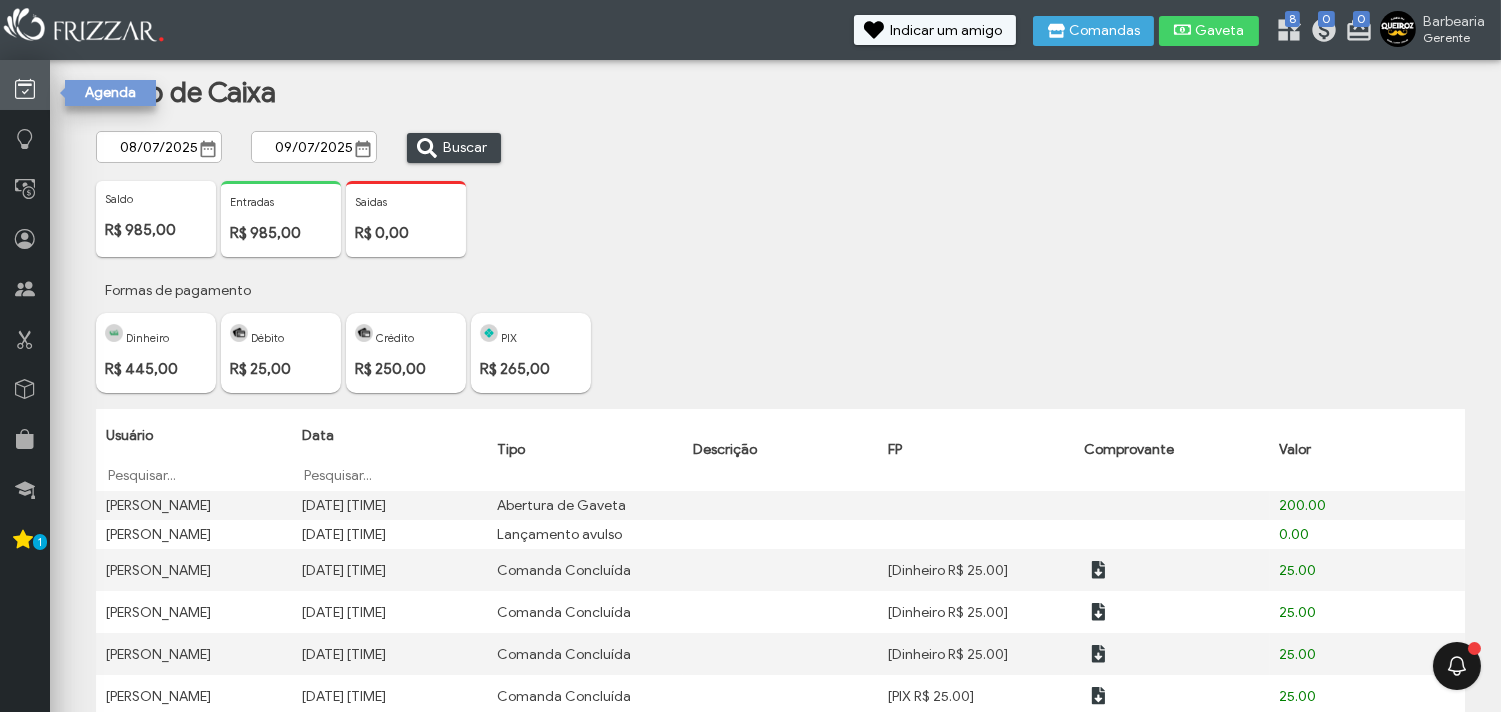 click at bounding box center [25, 85] 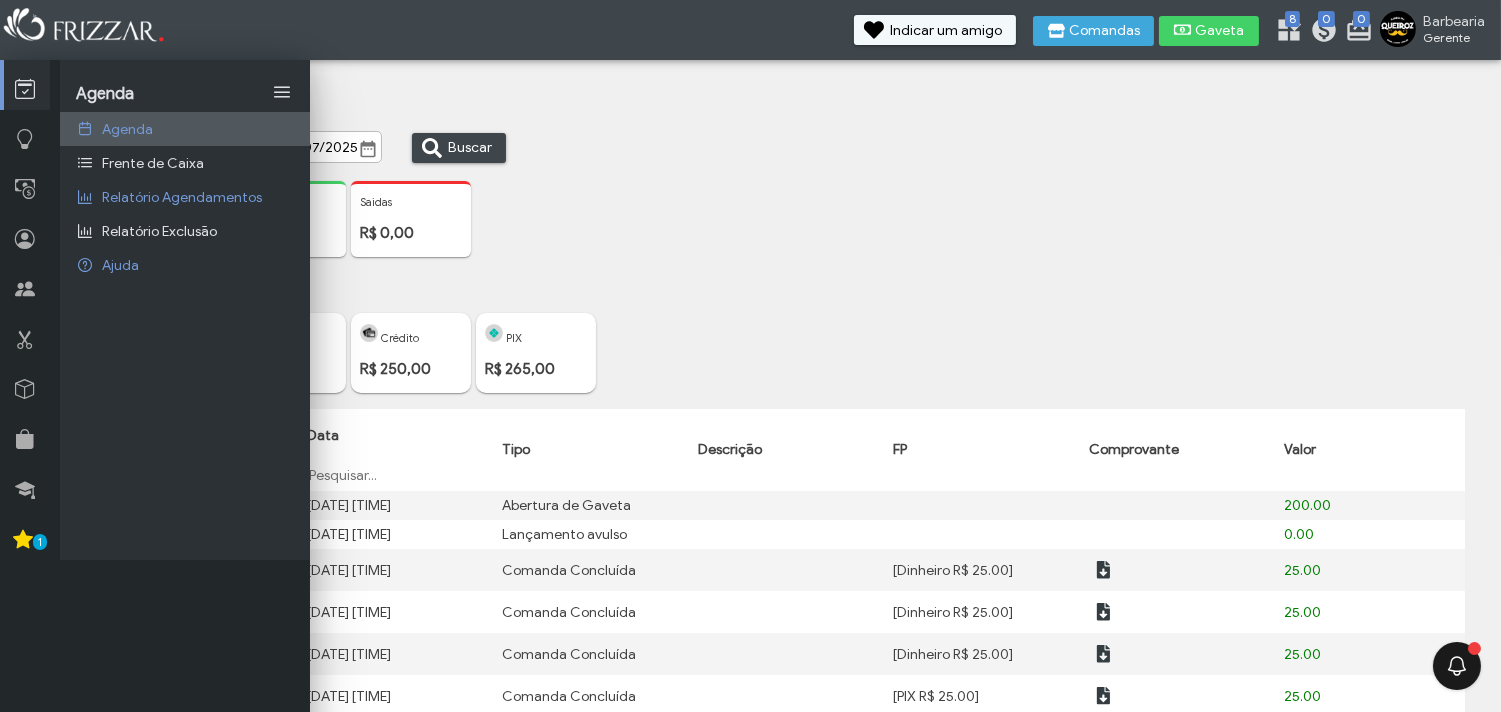 click on "Agenda" at bounding box center [185, 129] 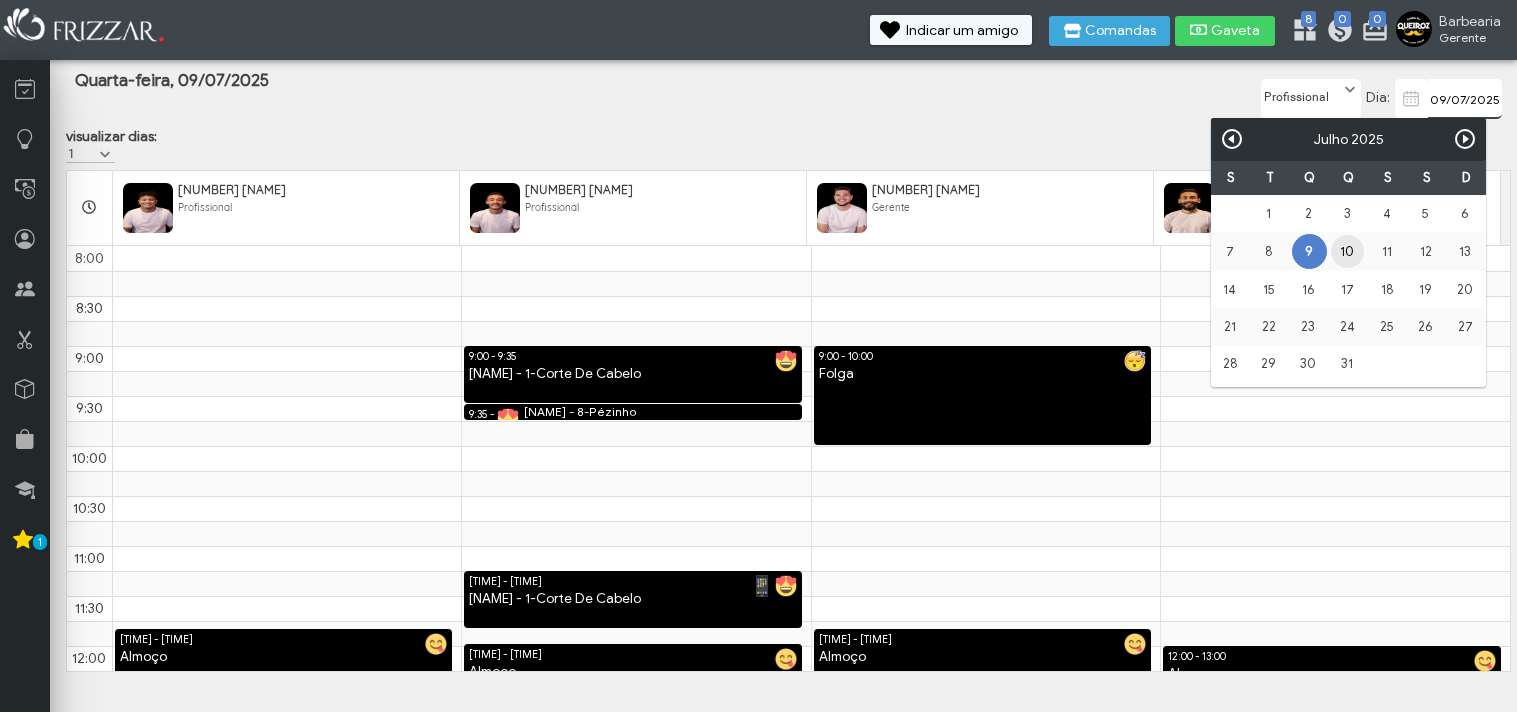 scroll, scrollTop: 0, scrollLeft: 0, axis: both 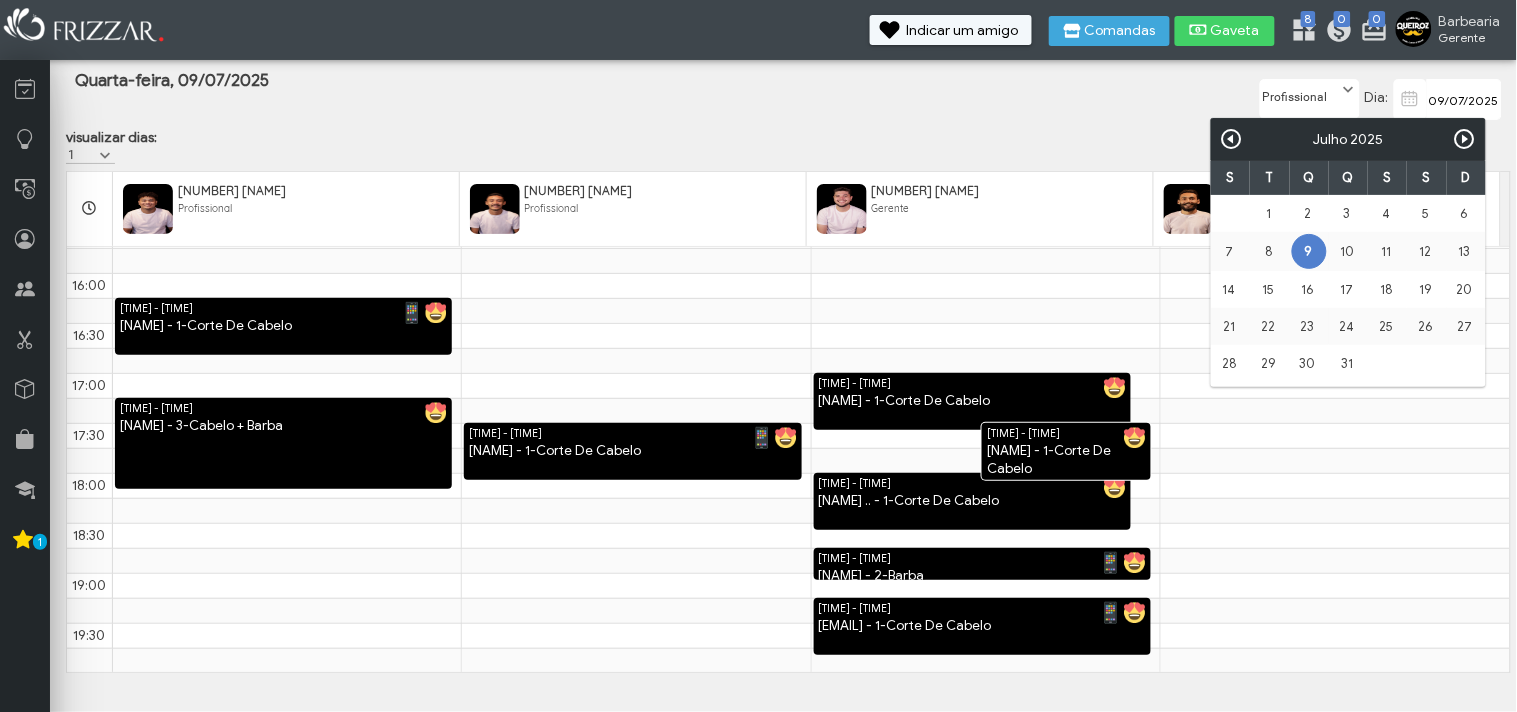 click on "10" at bounding box center (1348, 213) 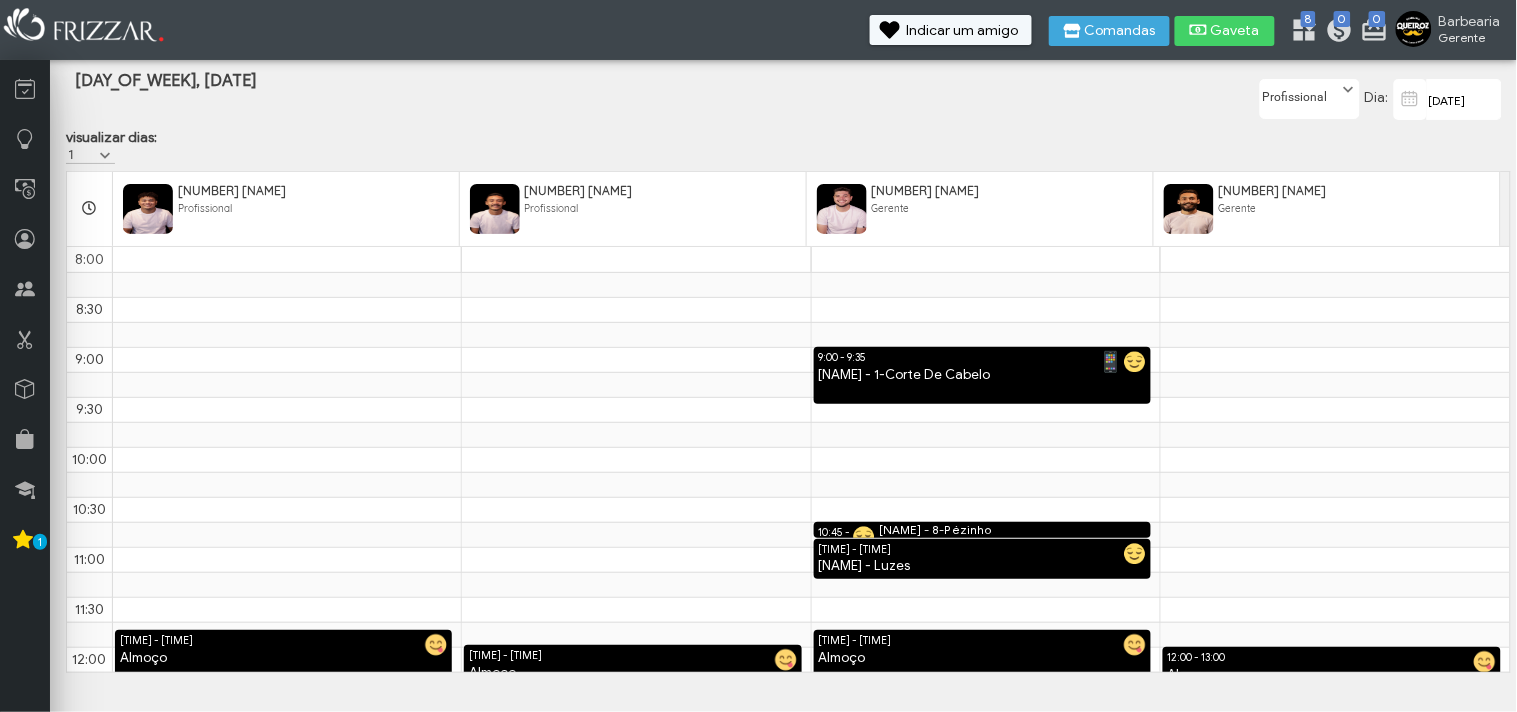 scroll, scrollTop: 774, scrollLeft: 0, axis: vertical 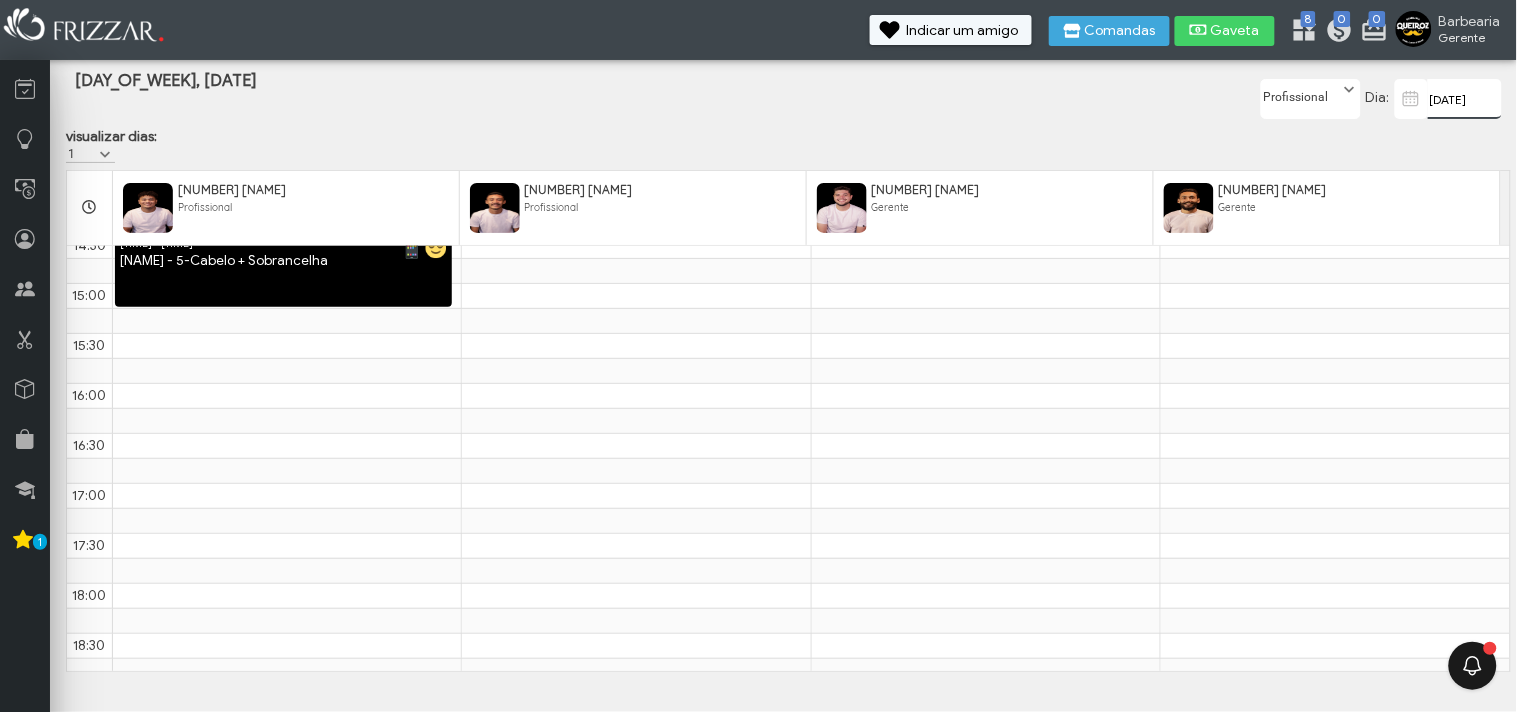 click on "10/07/2025" at bounding box center (1465, 99) 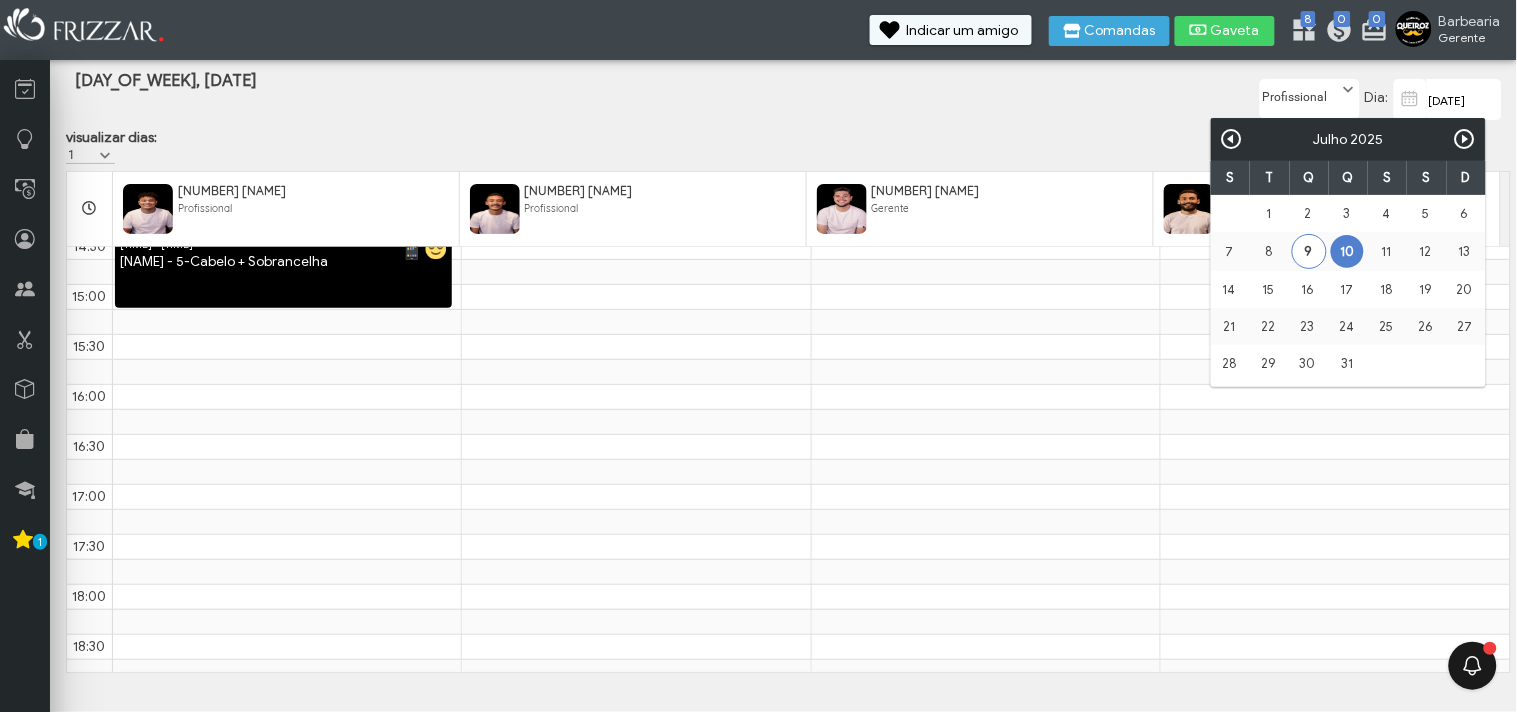 click on "9" at bounding box center (1309, 251) 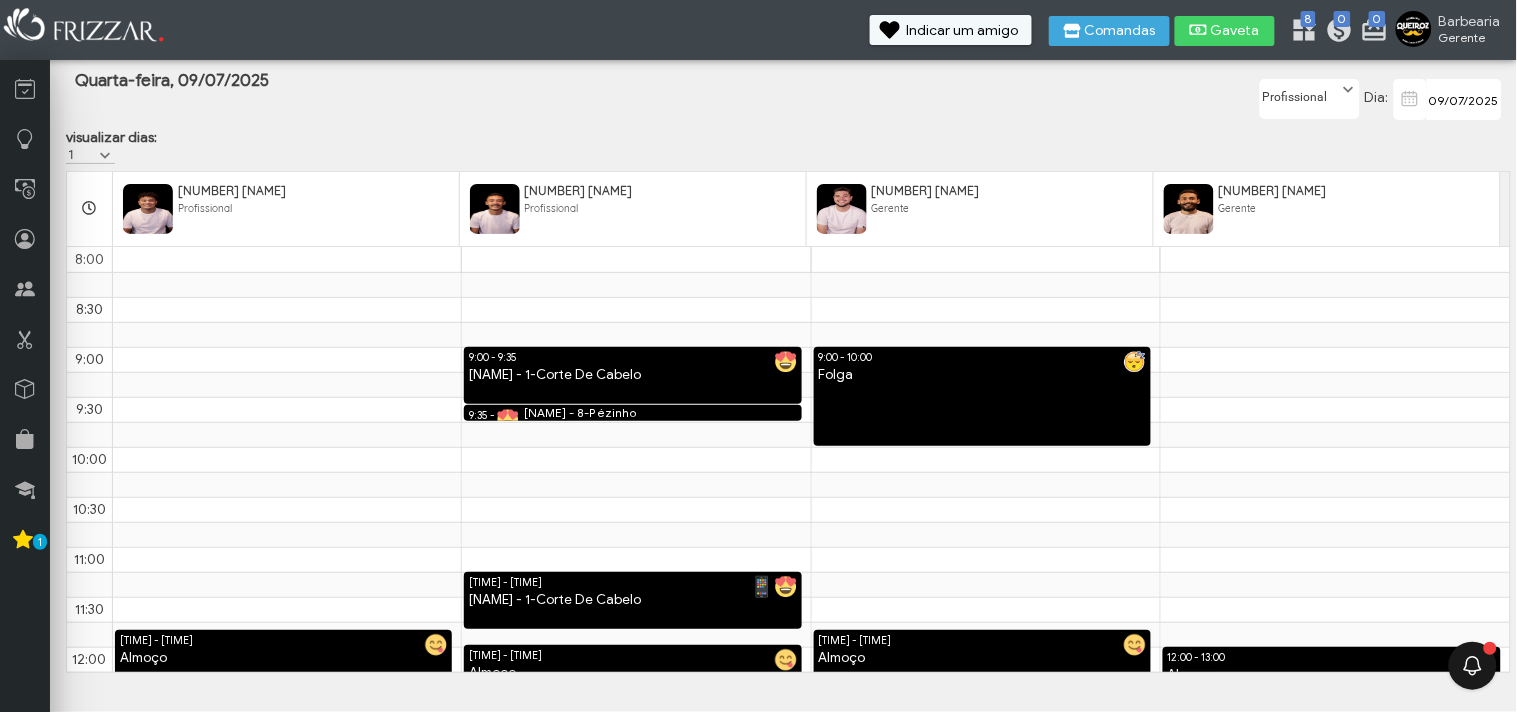 scroll, scrollTop: 774, scrollLeft: 0, axis: vertical 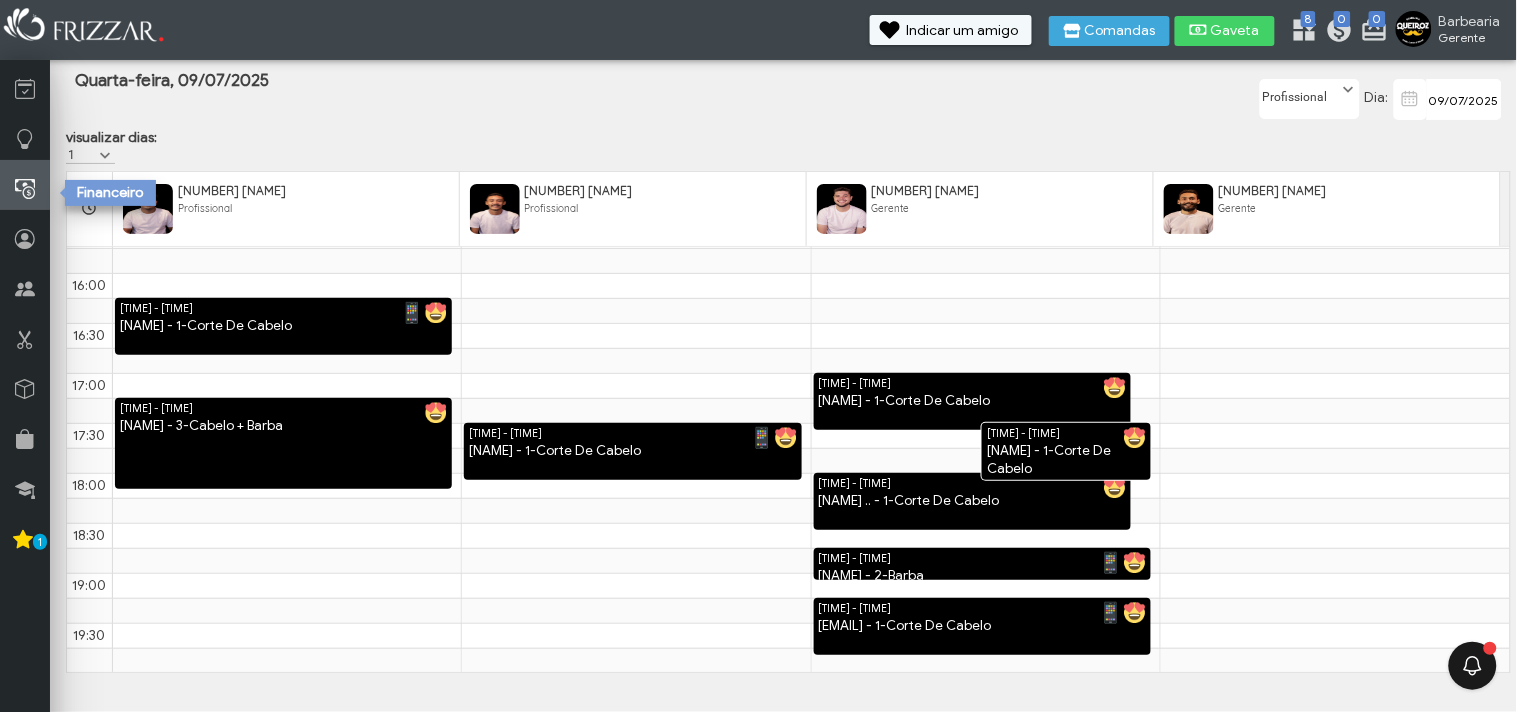 click at bounding box center (25, 185) 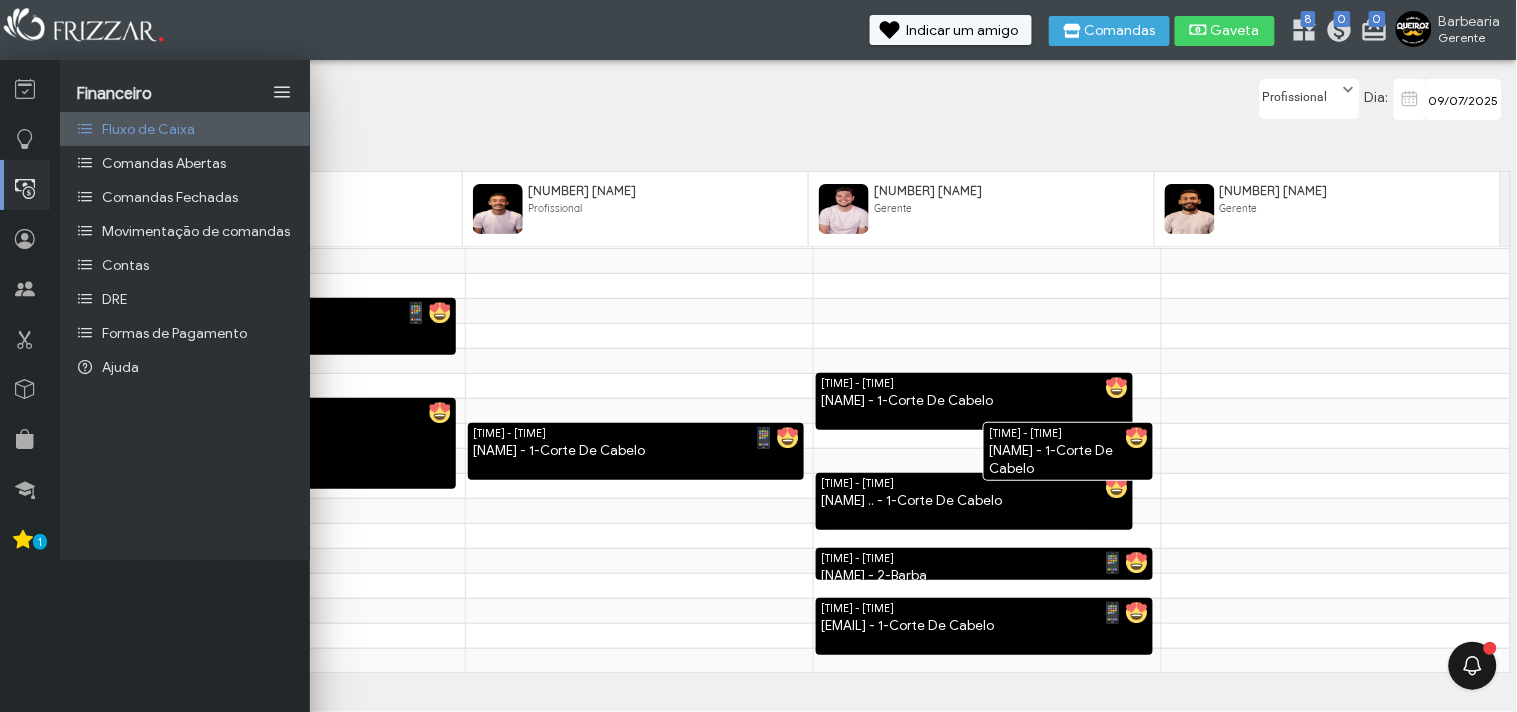 click on "Fluxo de Caixa" at bounding box center (148, 129) 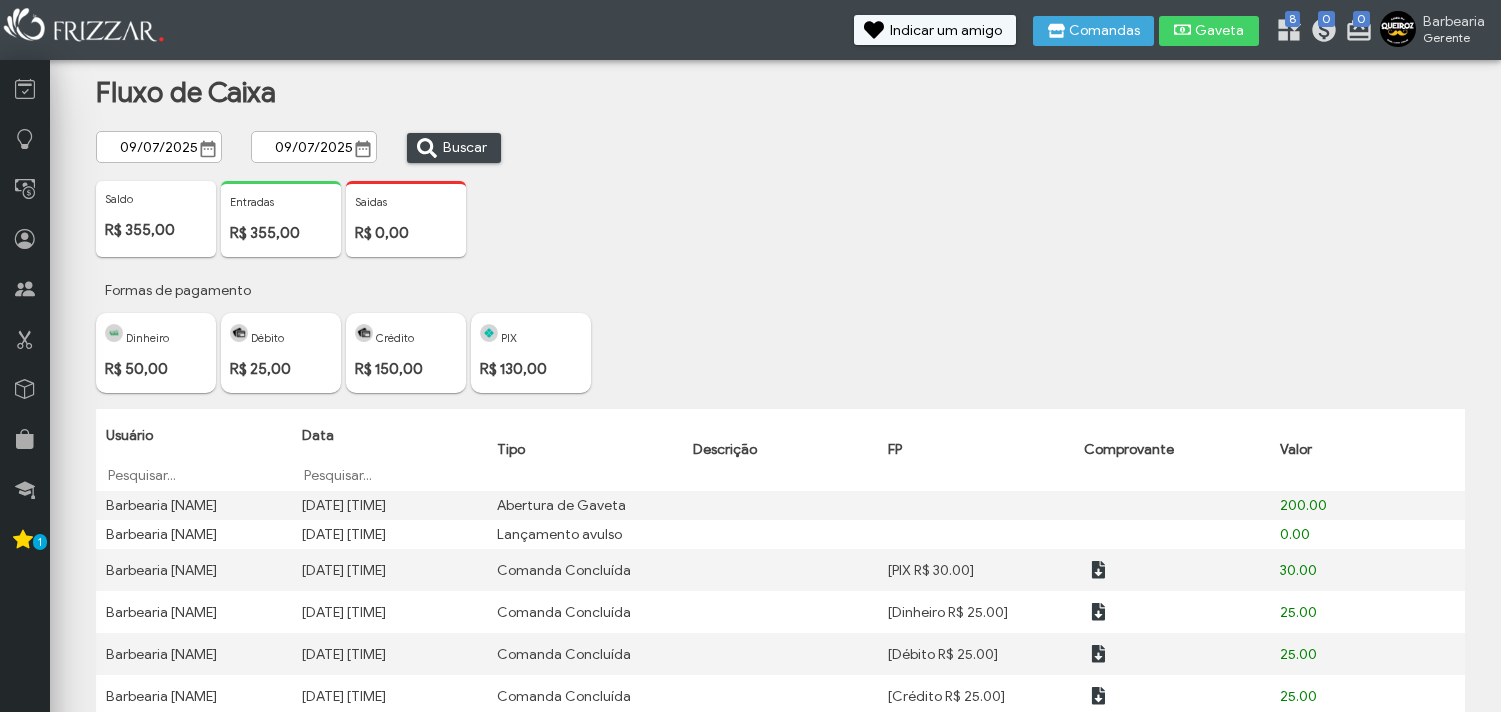 scroll, scrollTop: 0, scrollLeft: 0, axis: both 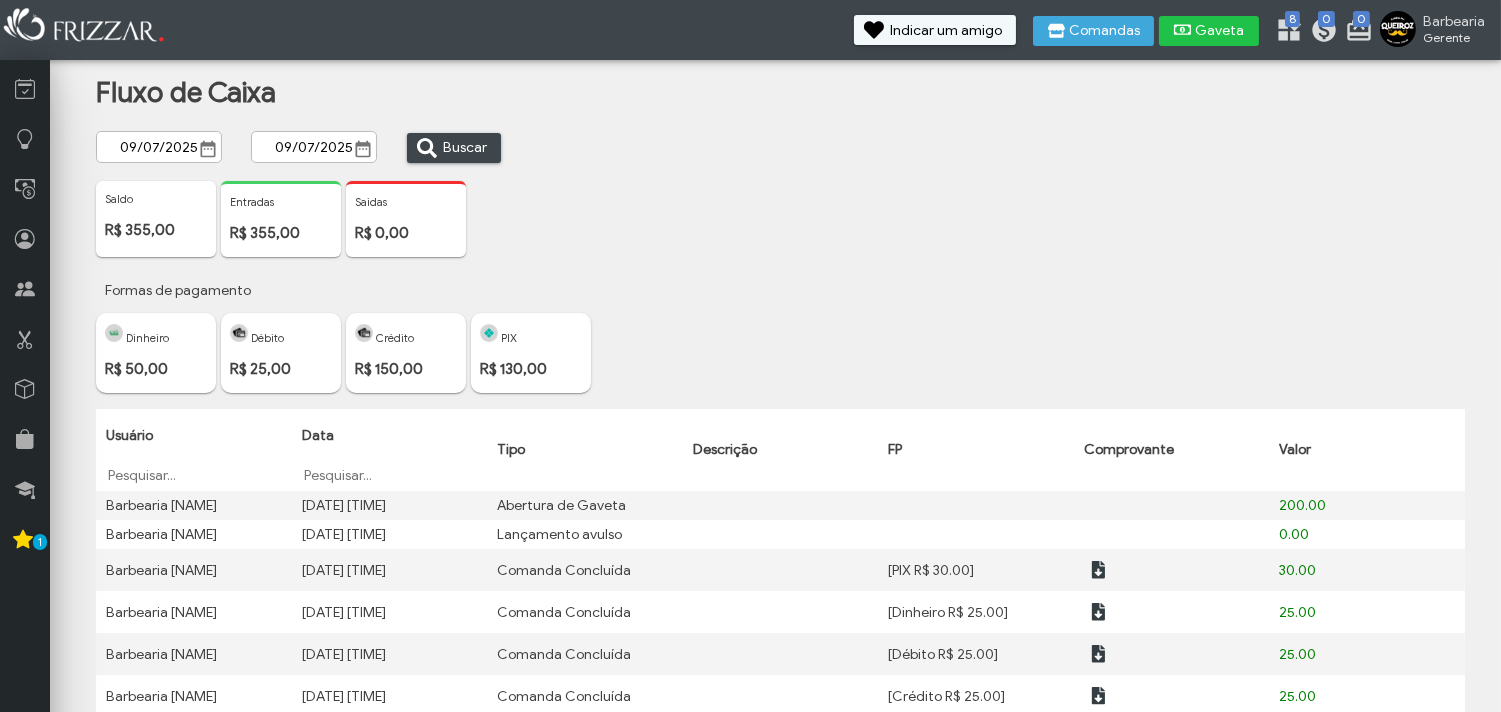 click on "Gaveta" at bounding box center [1220, 31] 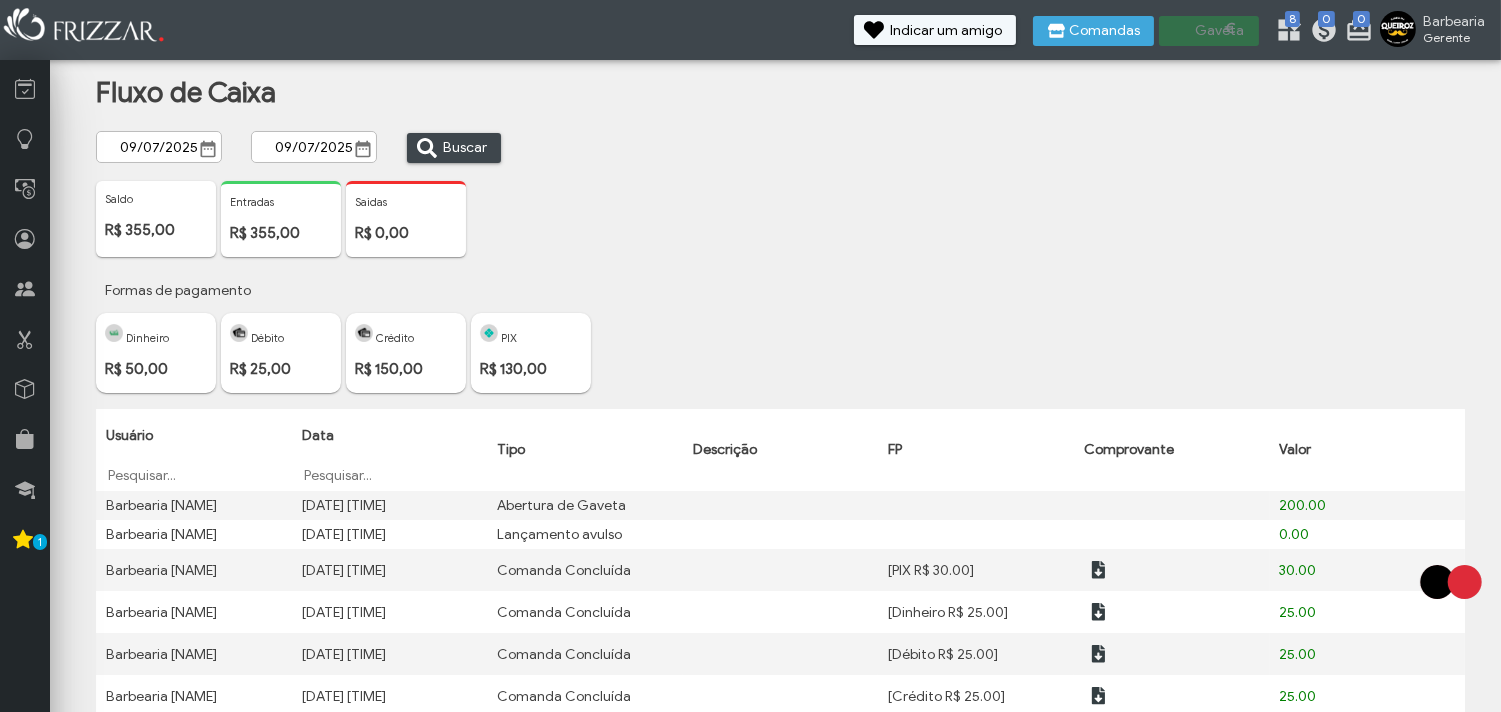 scroll, scrollTop: 0, scrollLeft: 0, axis: both 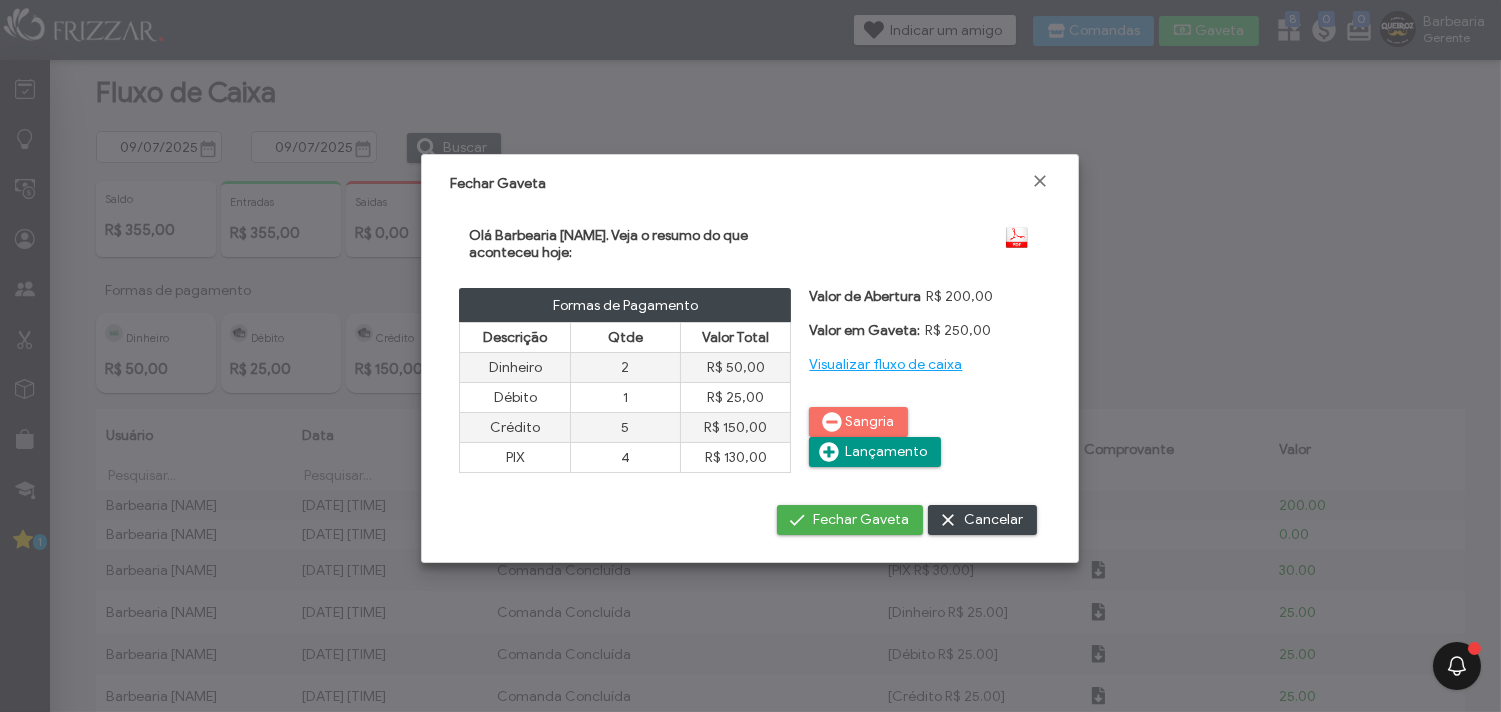 click on "Sangria" at bounding box center (869, 422) 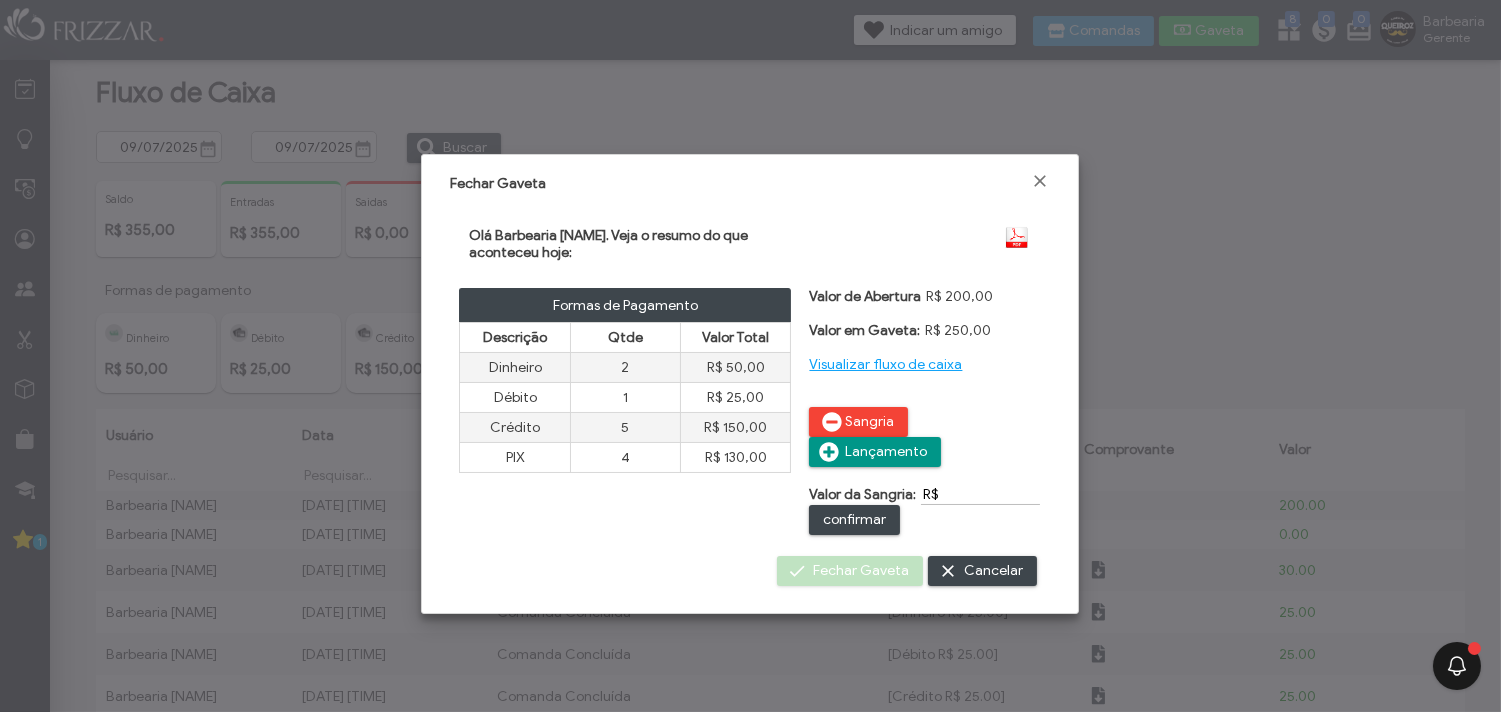 click on "R$" at bounding box center [980, 494] 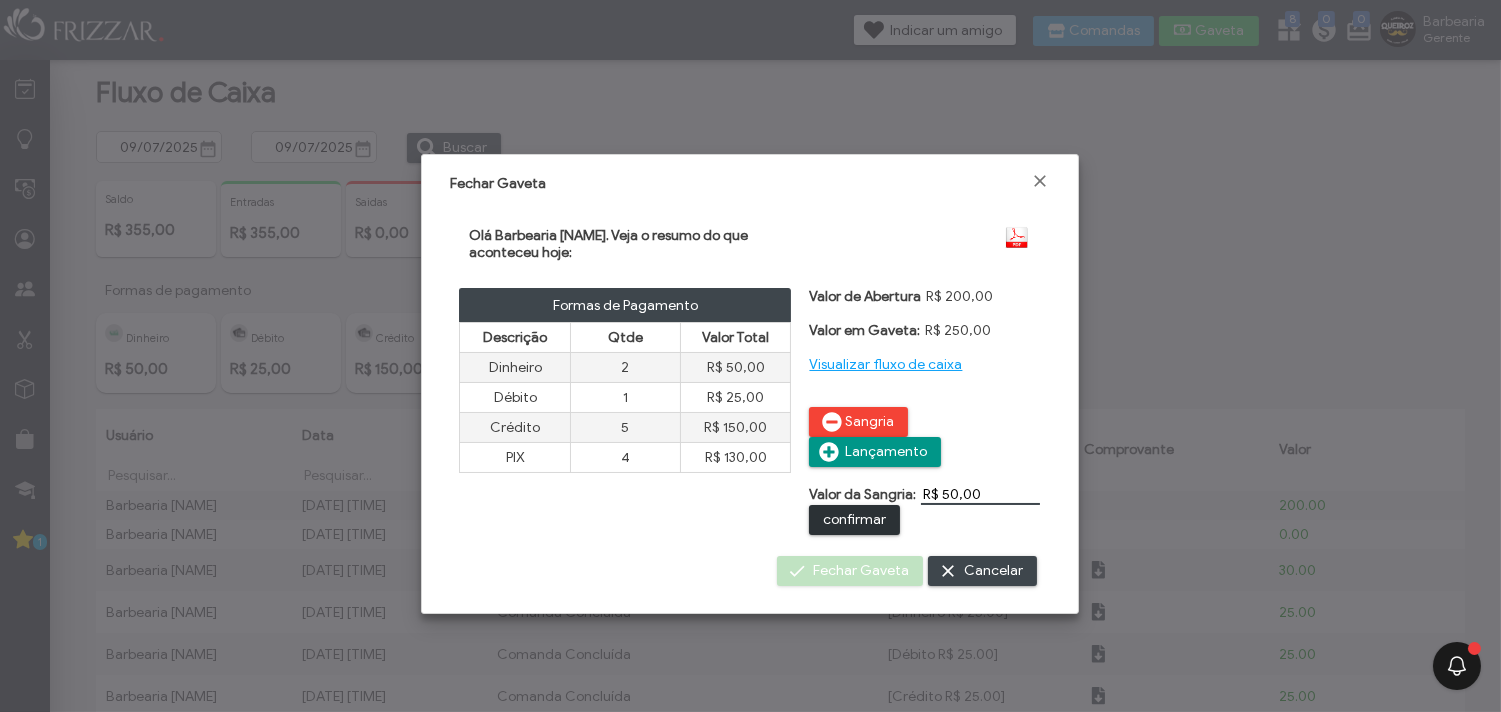 click on "confirmar" at bounding box center (854, 520) 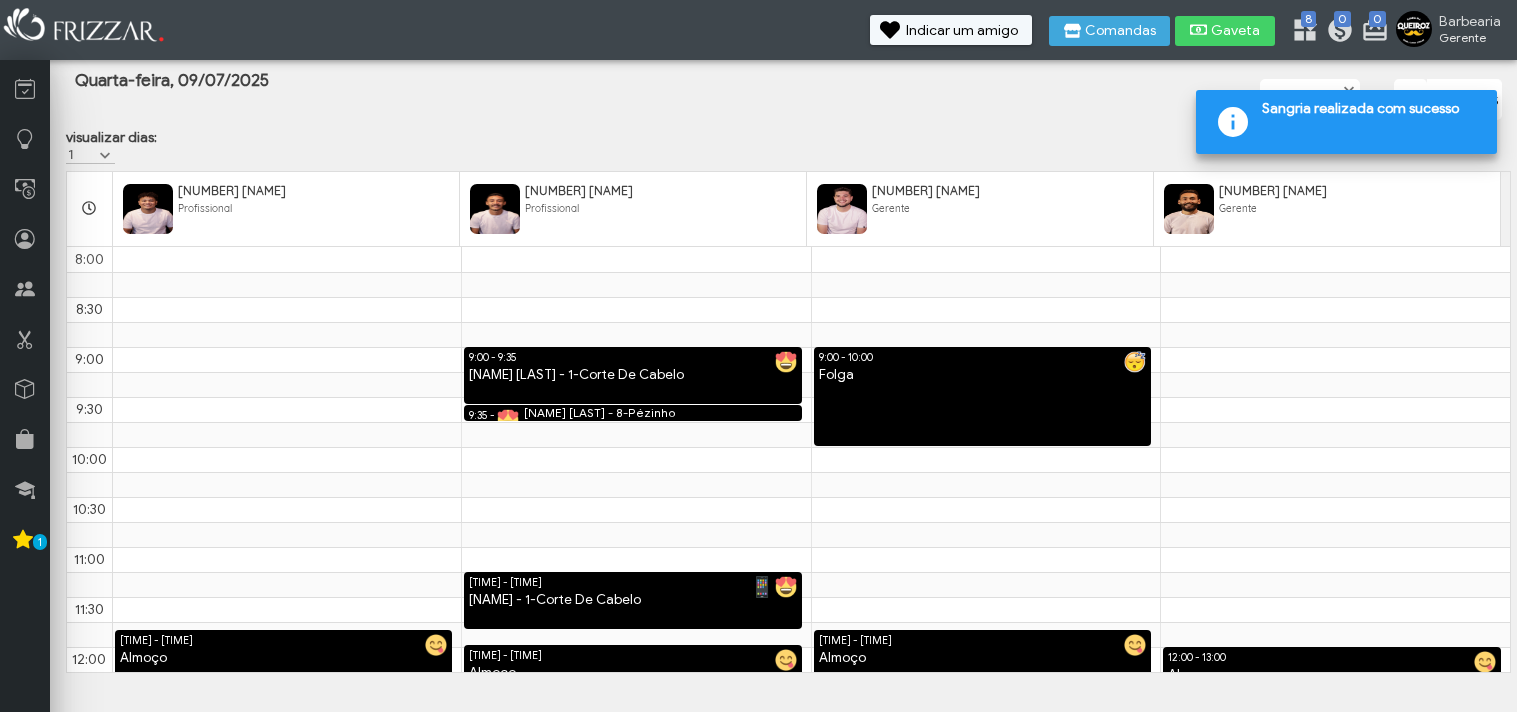 scroll, scrollTop: 0, scrollLeft: 0, axis: both 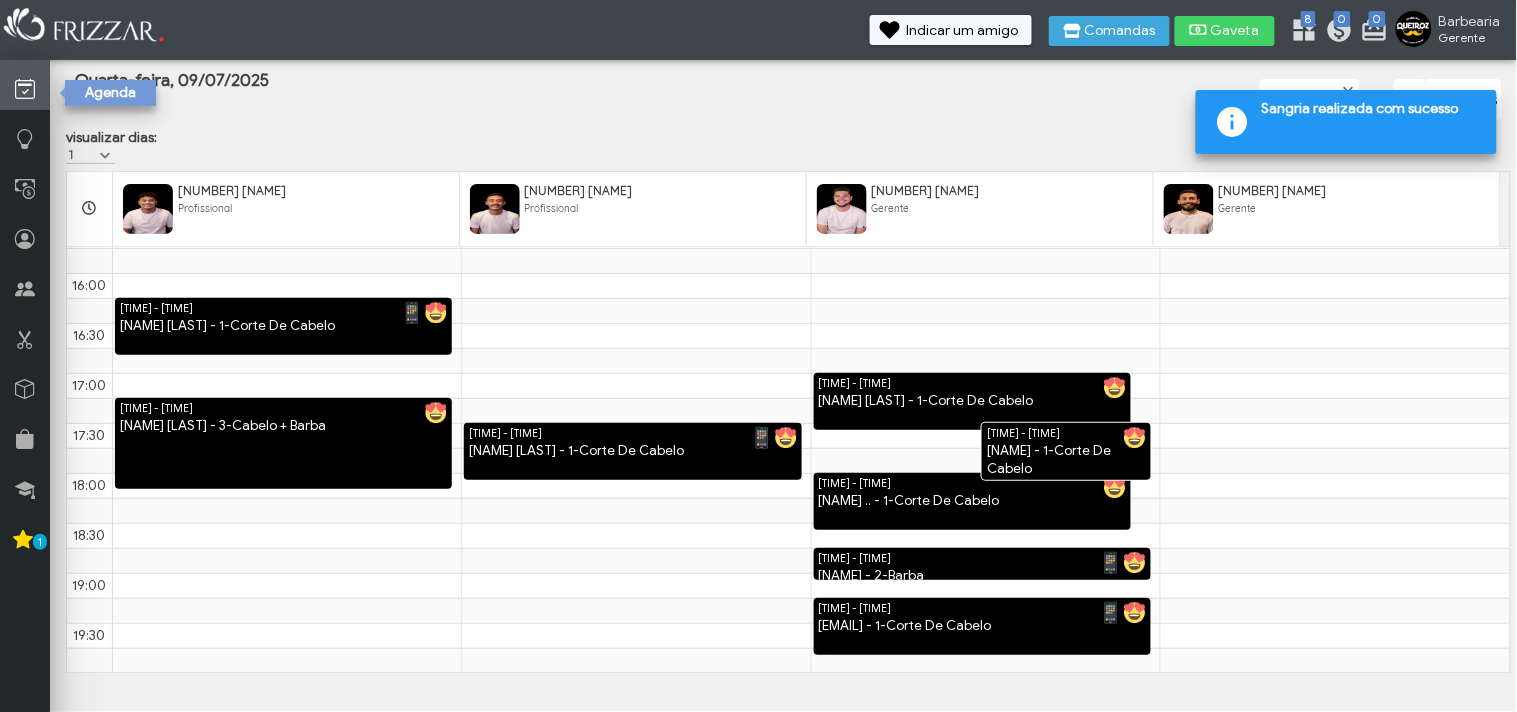 click at bounding box center (25, 85) 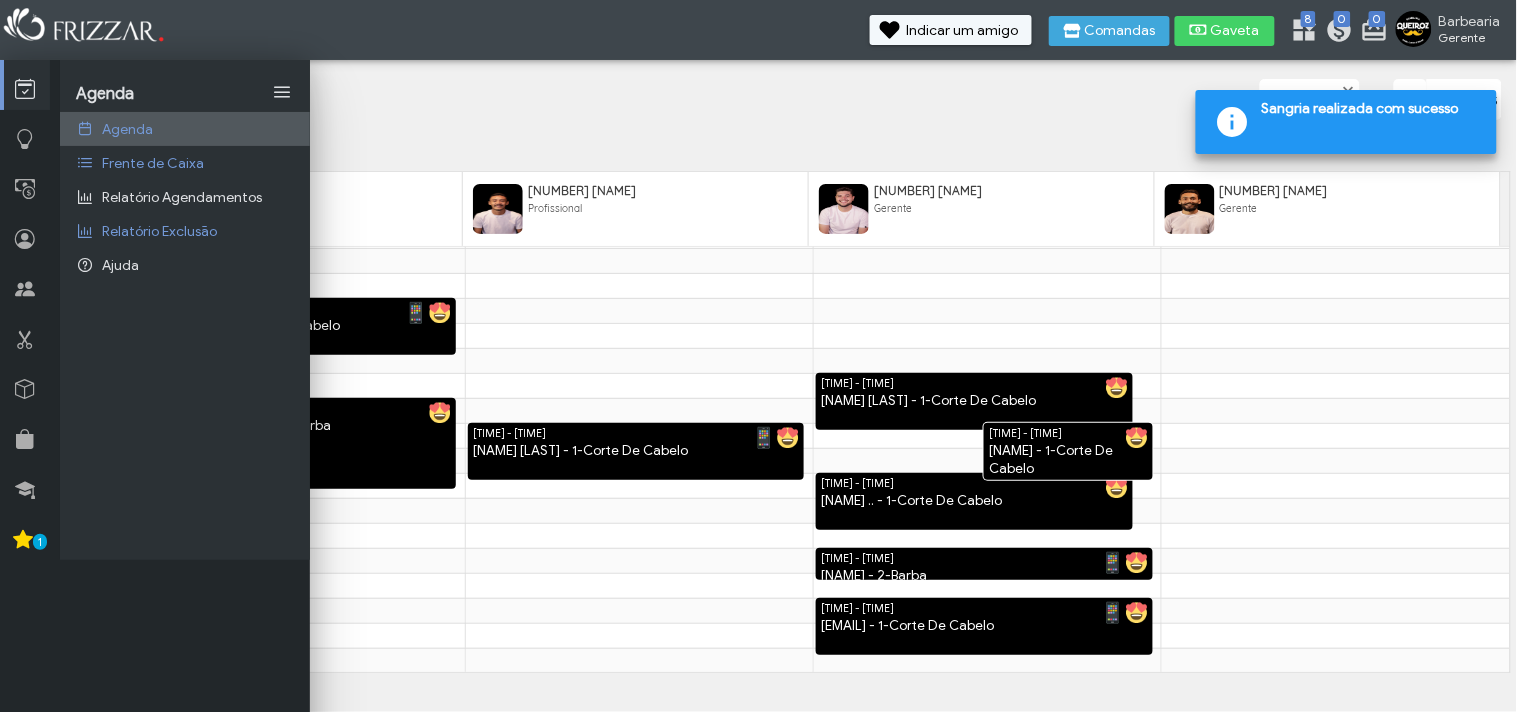 click on "Agenda" at bounding box center (185, 129) 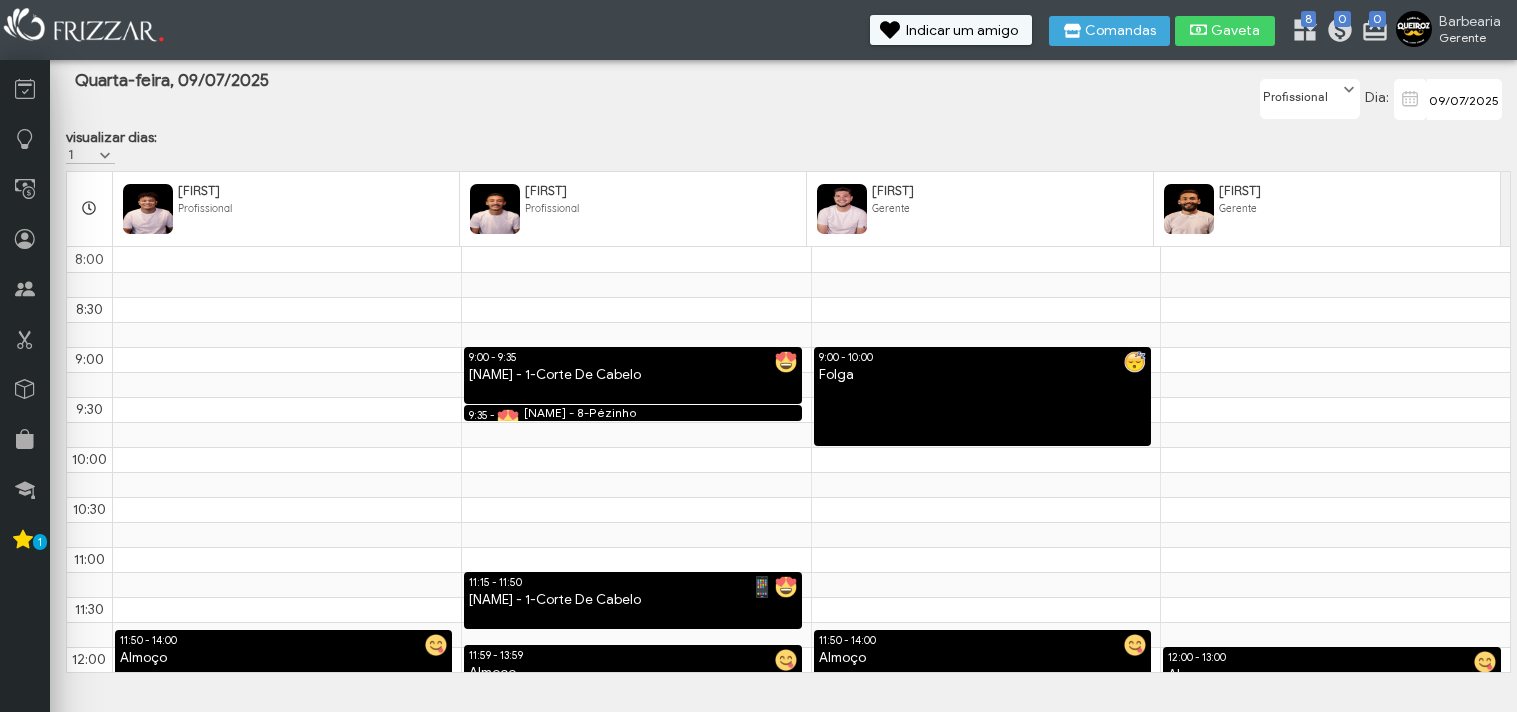 scroll, scrollTop: 0, scrollLeft: 0, axis: both 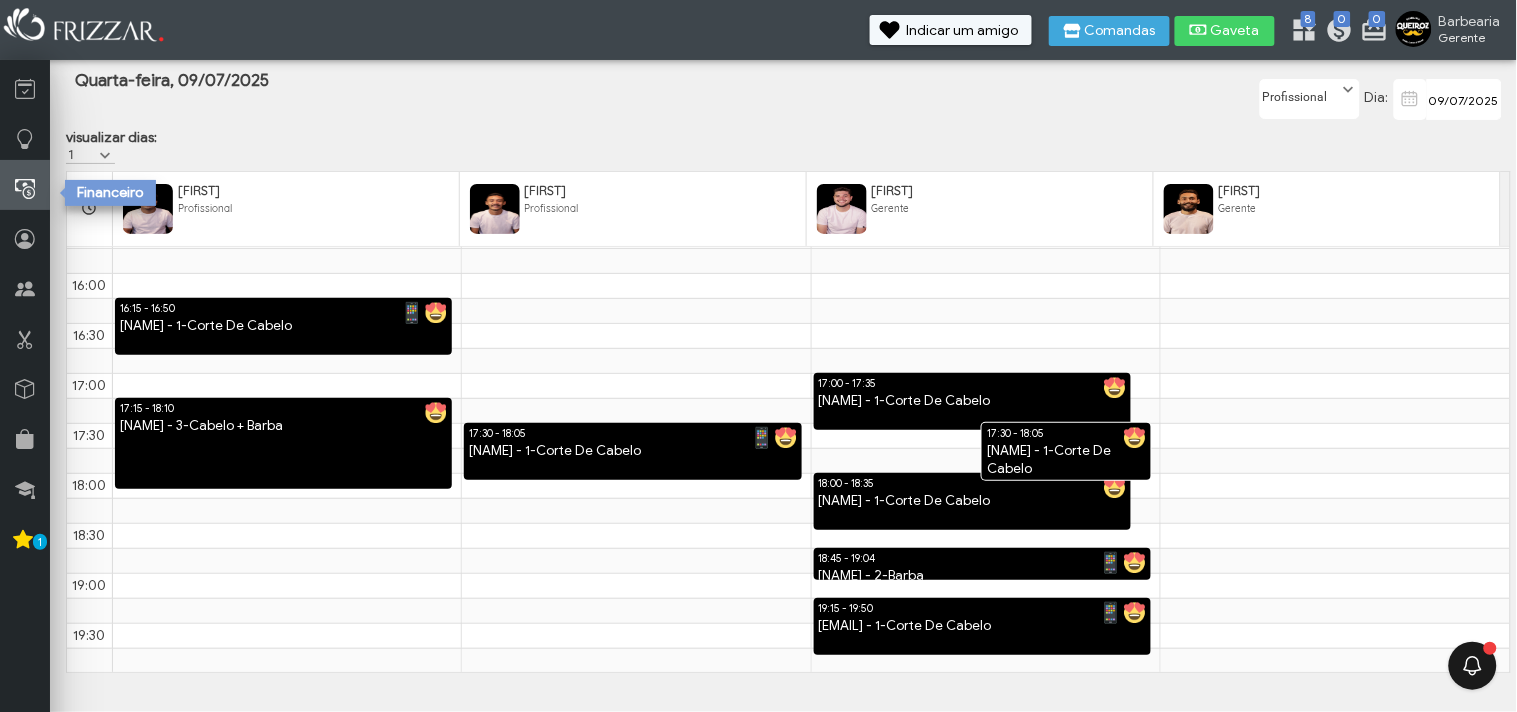 click at bounding box center [25, 185] 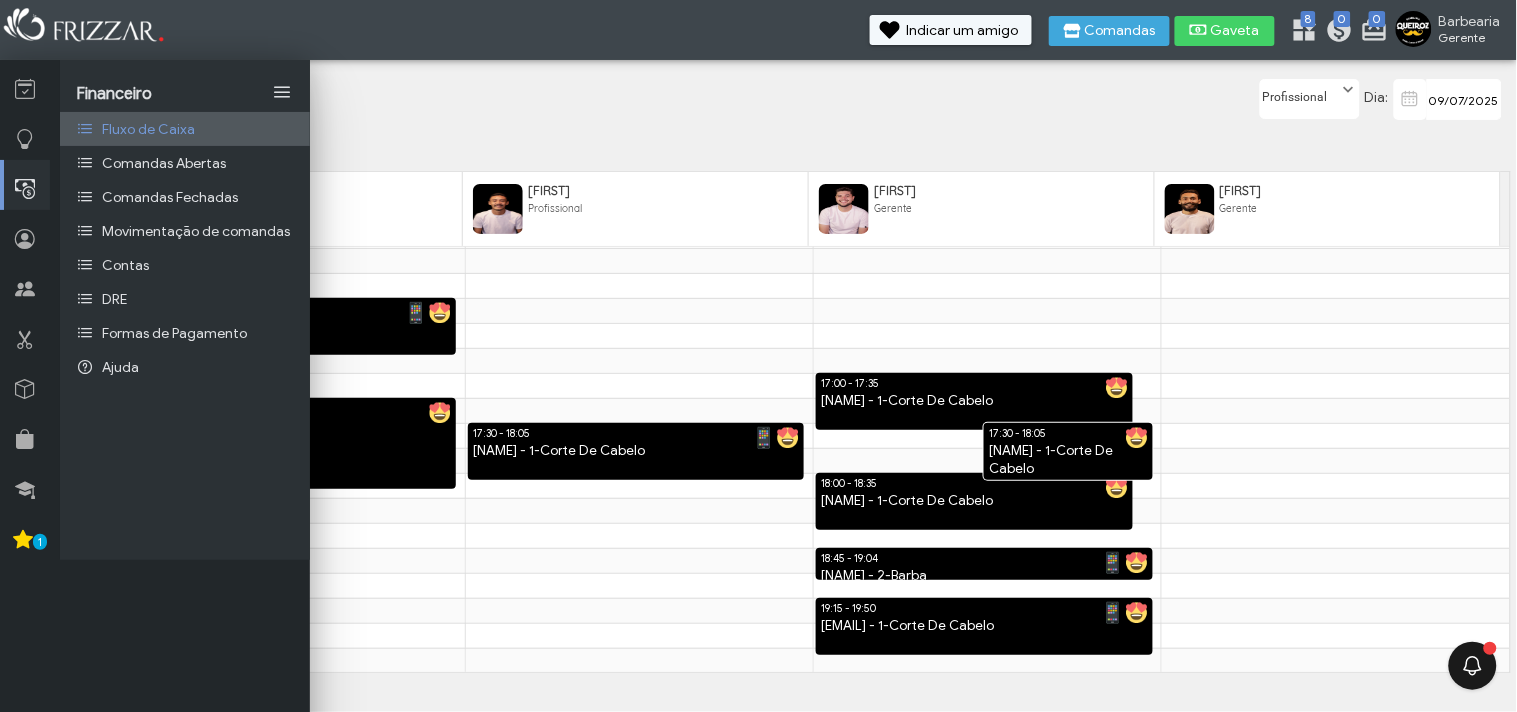 click on "Fluxo de Caixa" at bounding box center [148, 129] 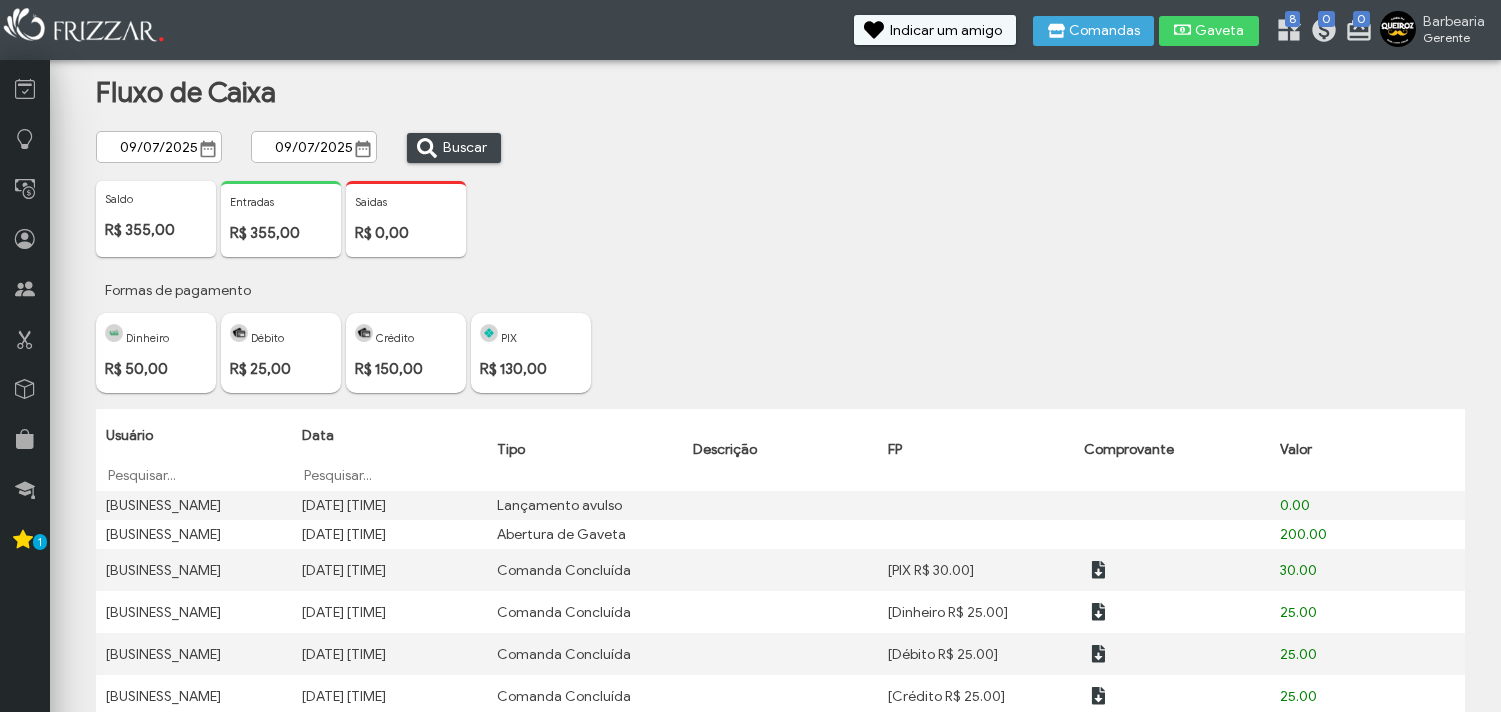 scroll, scrollTop: 0, scrollLeft: 0, axis: both 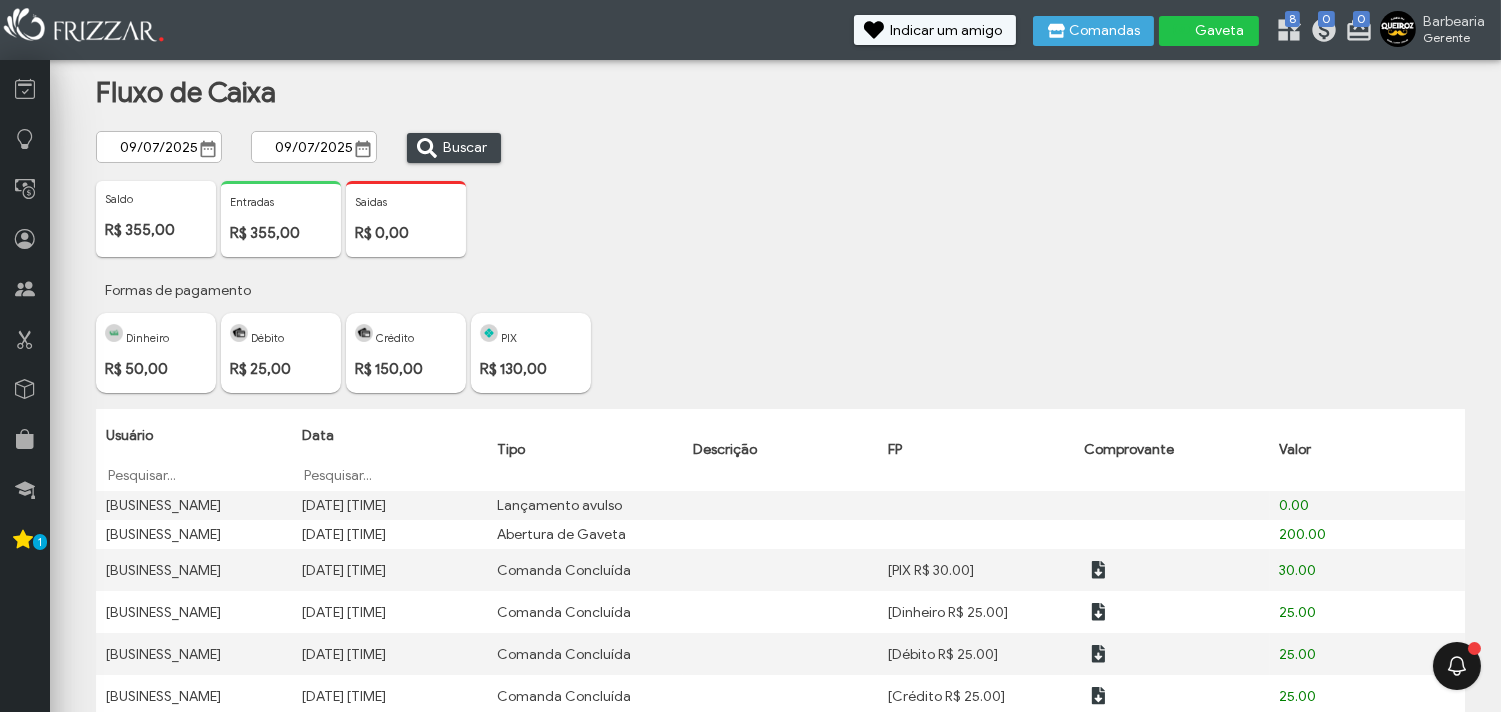 click at bounding box center [1183, 30] 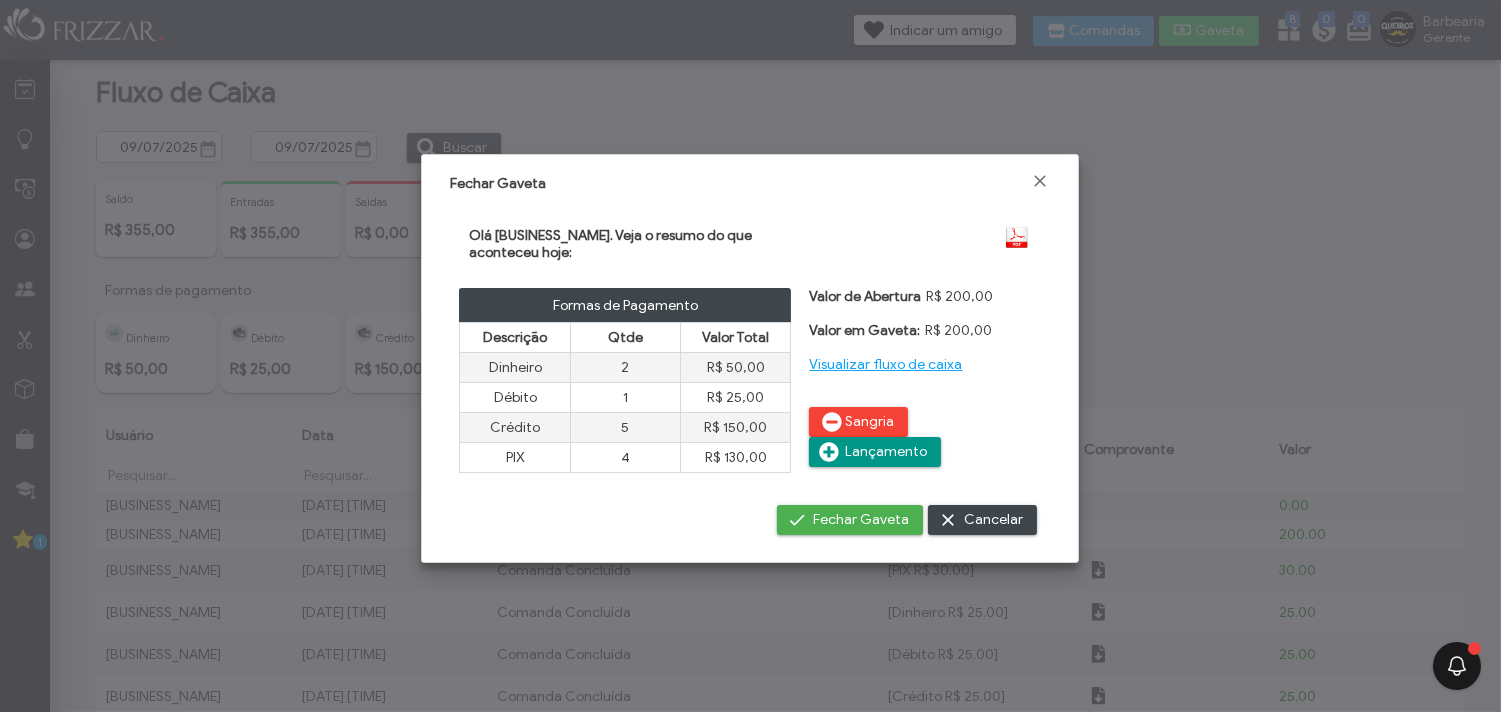 click on "Fechar Gaveta Cancelar" at bounding box center [907, 520] 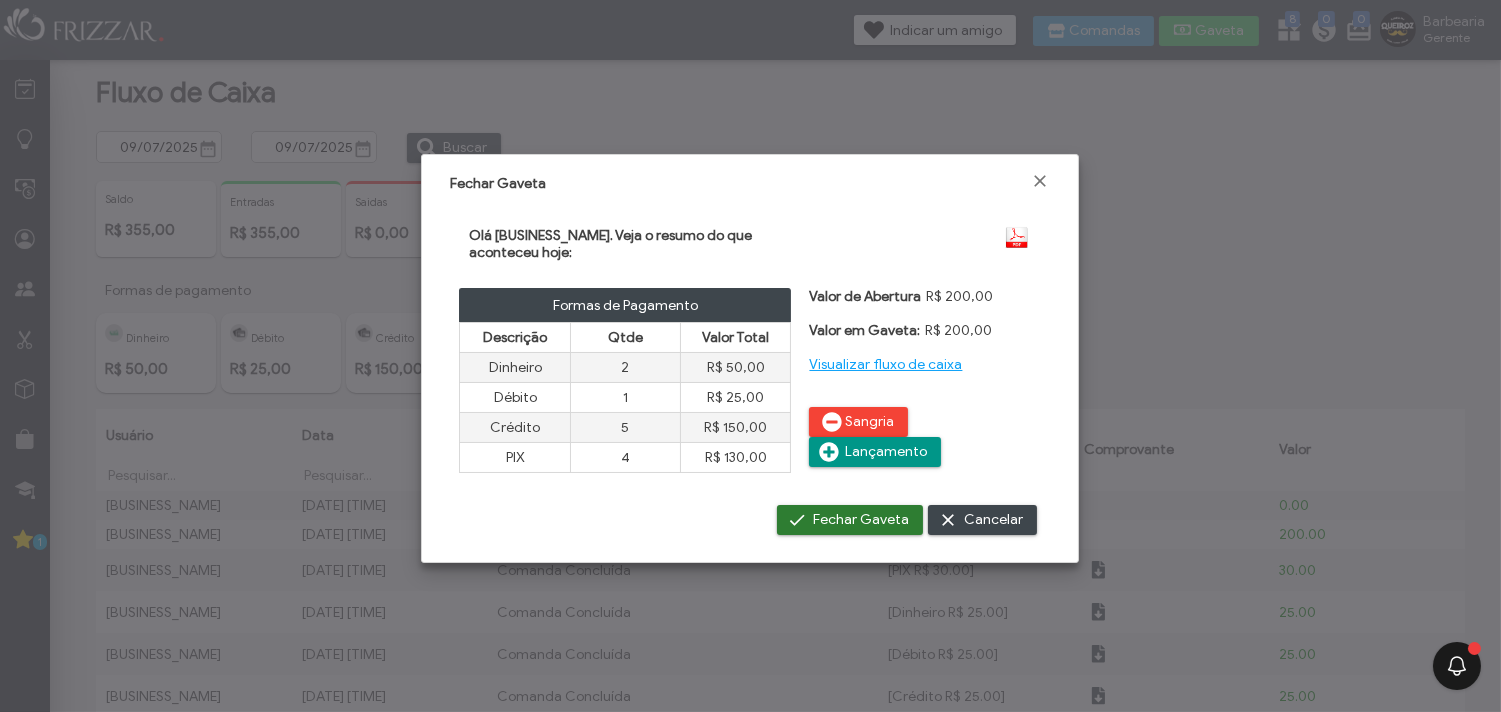 click on "Fechar Gaveta" at bounding box center [861, 520] 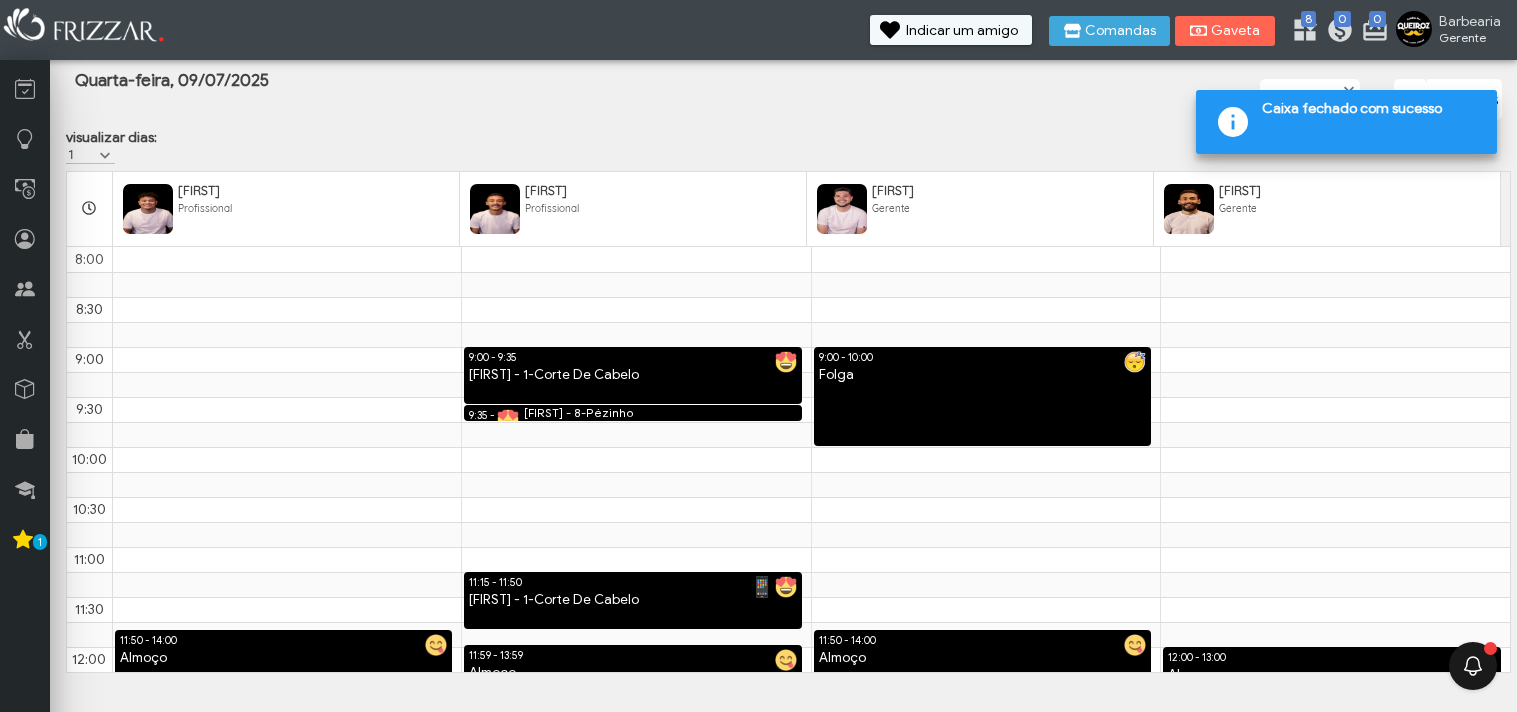 scroll, scrollTop: 0, scrollLeft: 0, axis: both 